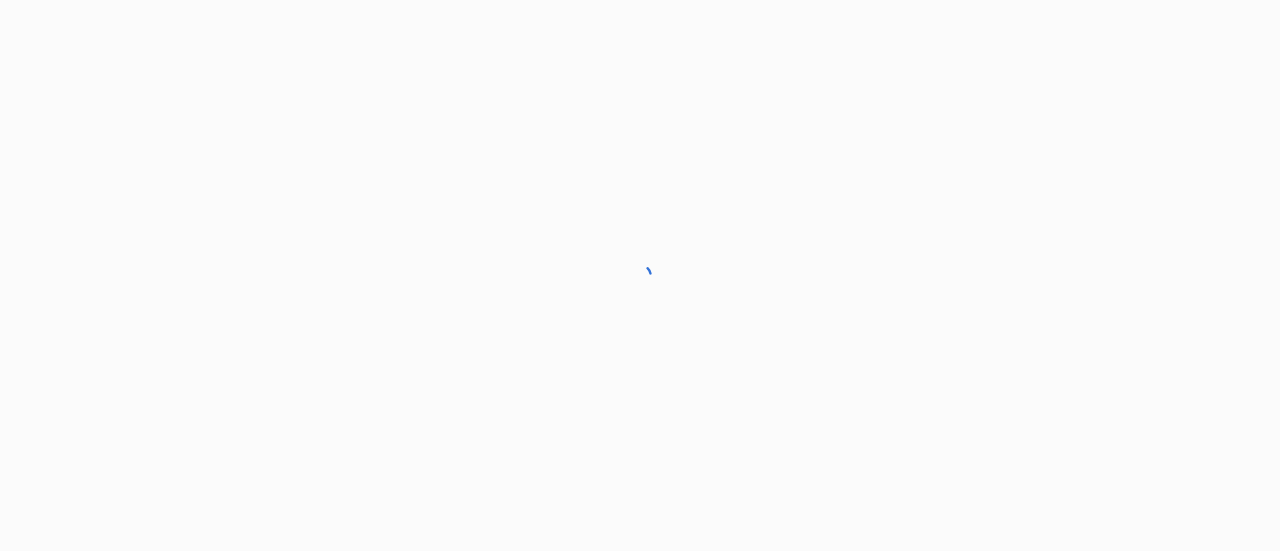 scroll, scrollTop: 0, scrollLeft: 0, axis: both 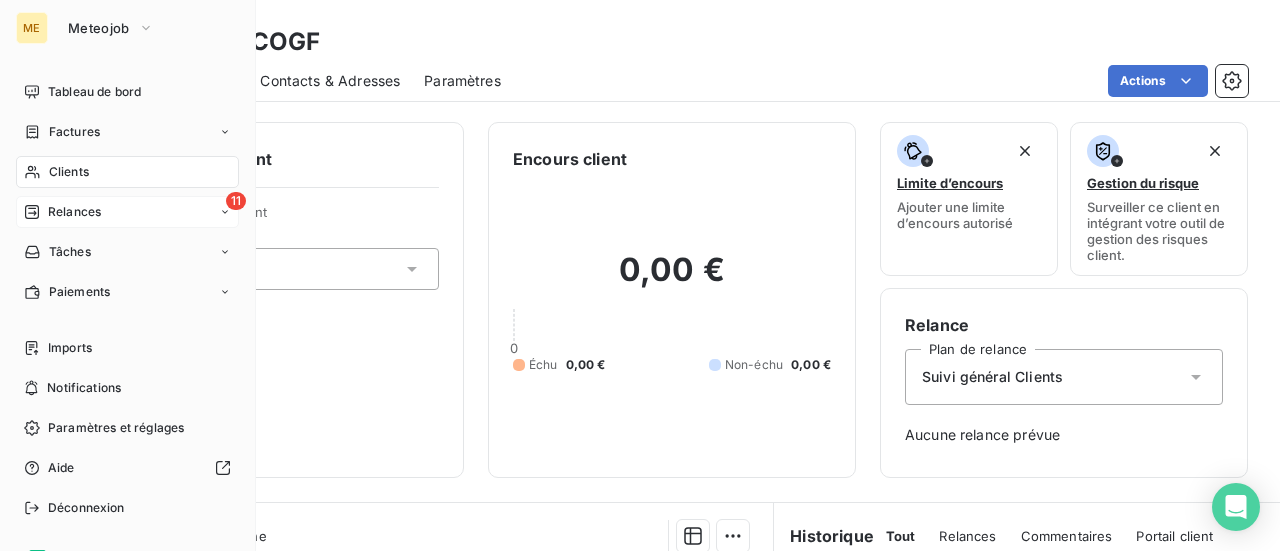 click on "Relances" at bounding box center (74, 212) 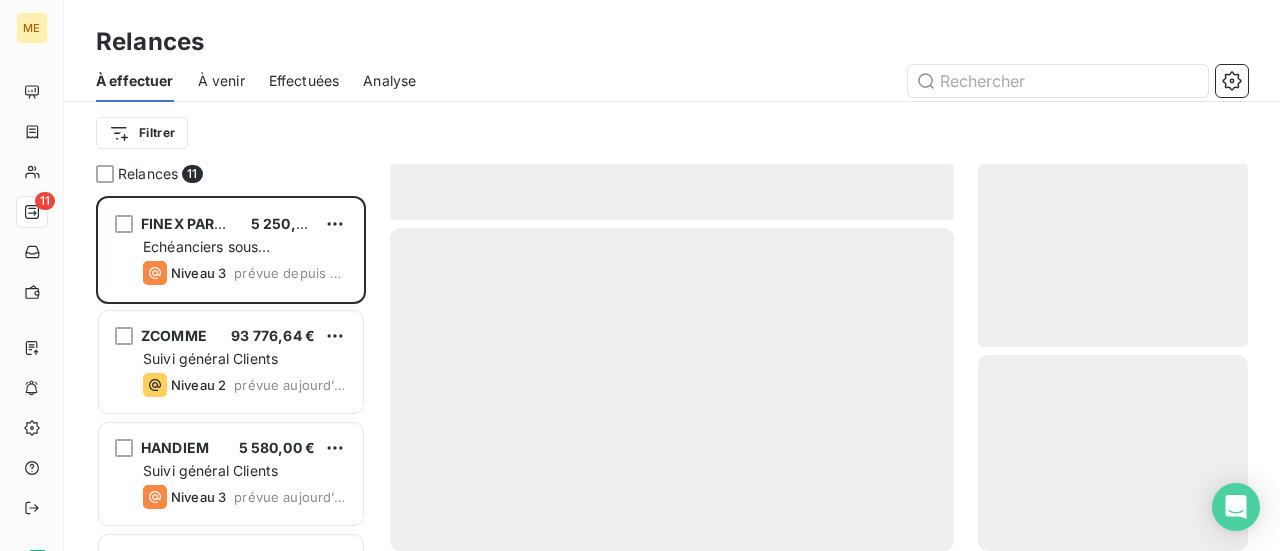 scroll, scrollTop: 16, scrollLeft: 16, axis: both 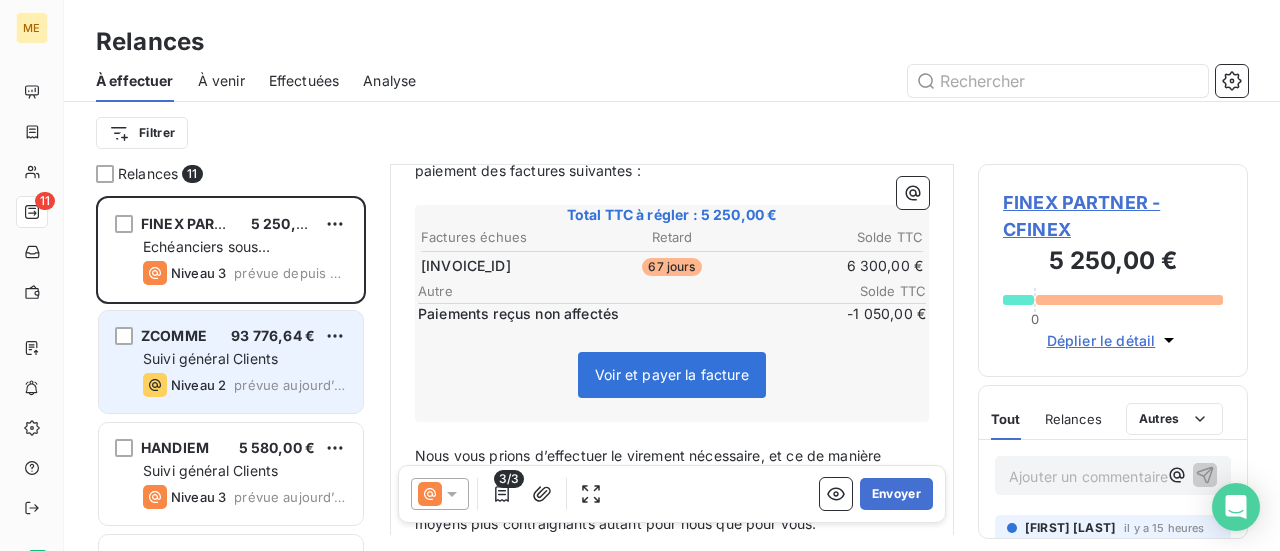 click on "Suivi général Clients" at bounding box center (210, 358) 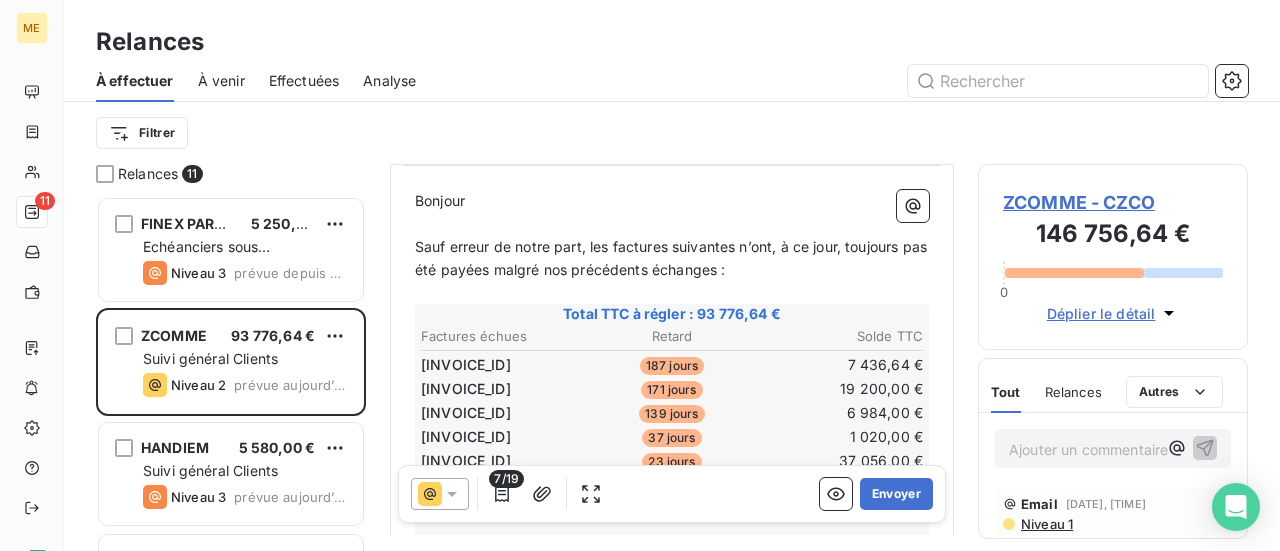 scroll, scrollTop: 302, scrollLeft: 0, axis: vertical 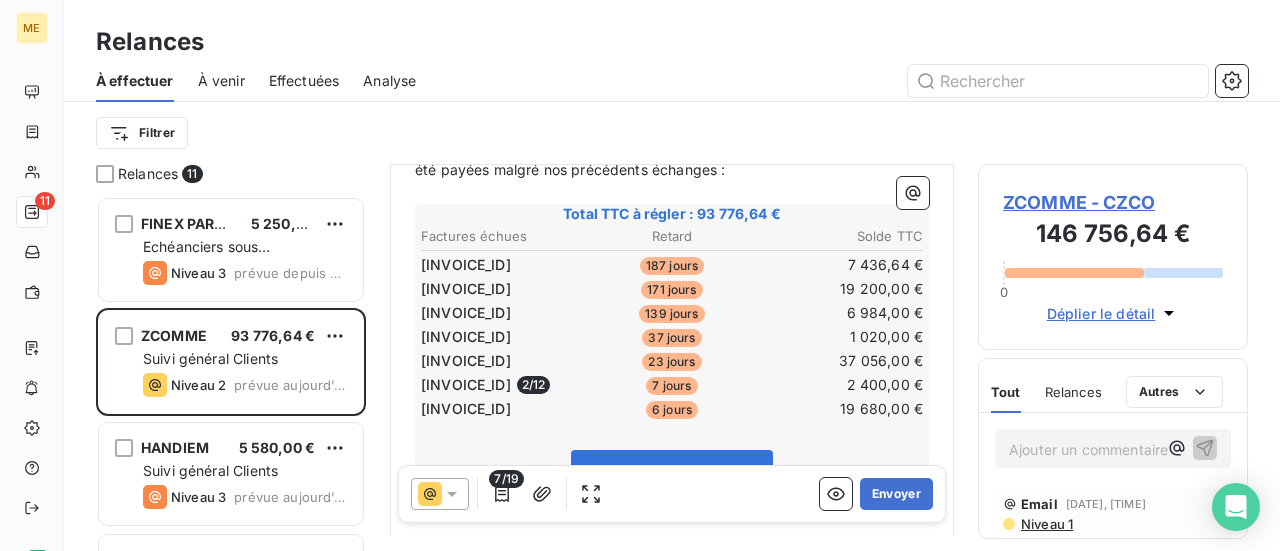 click 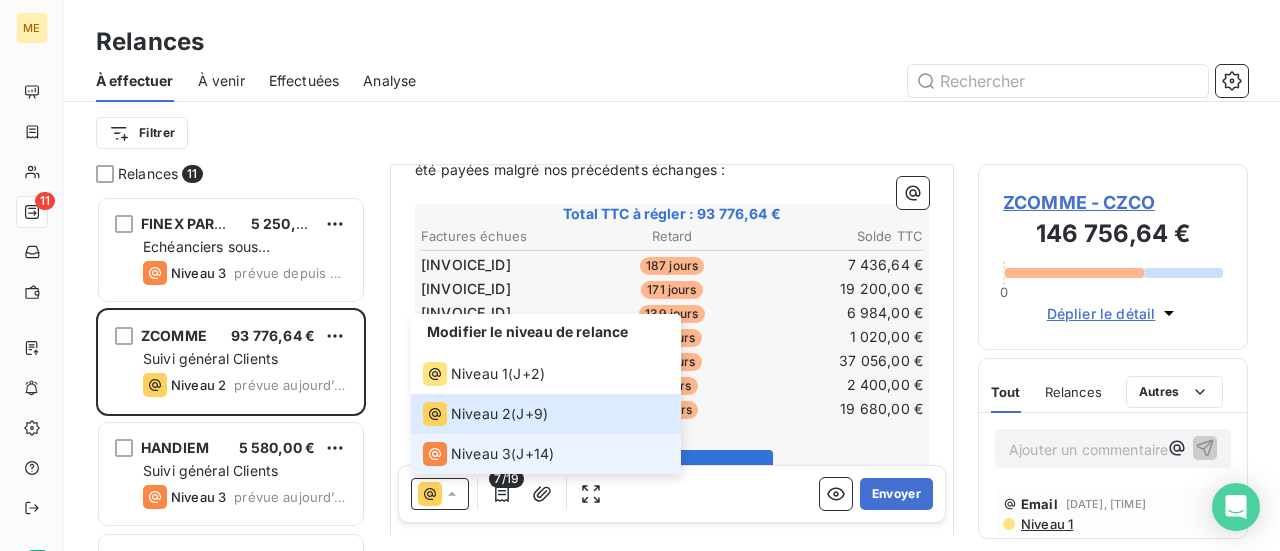 click on "Niveau 3" at bounding box center (481, 454) 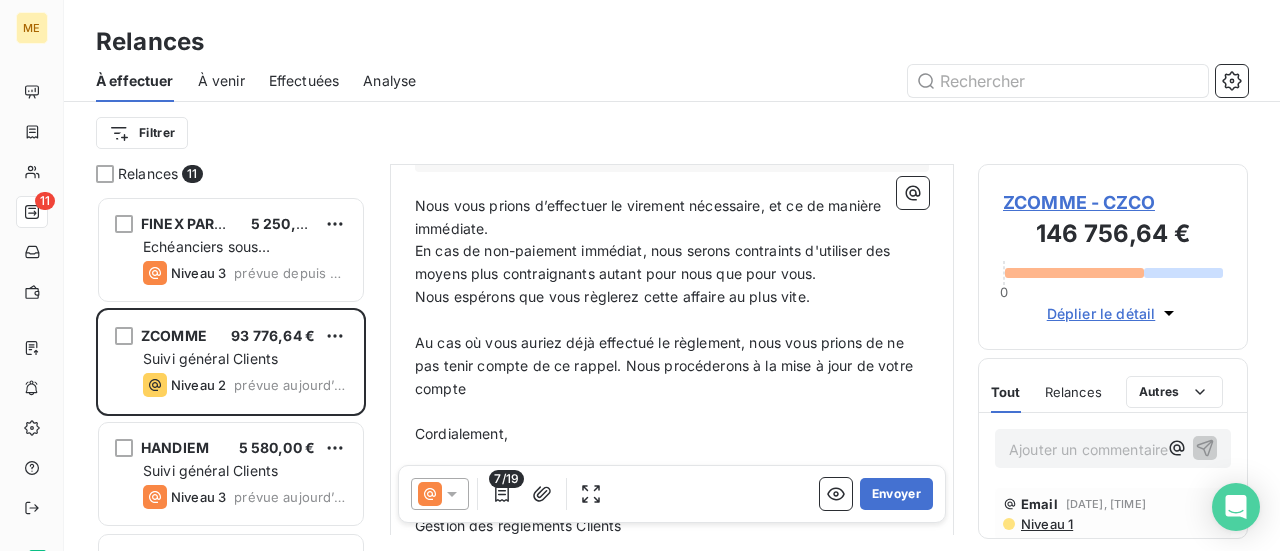 scroll, scrollTop: 702, scrollLeft: 0, axis: vertical 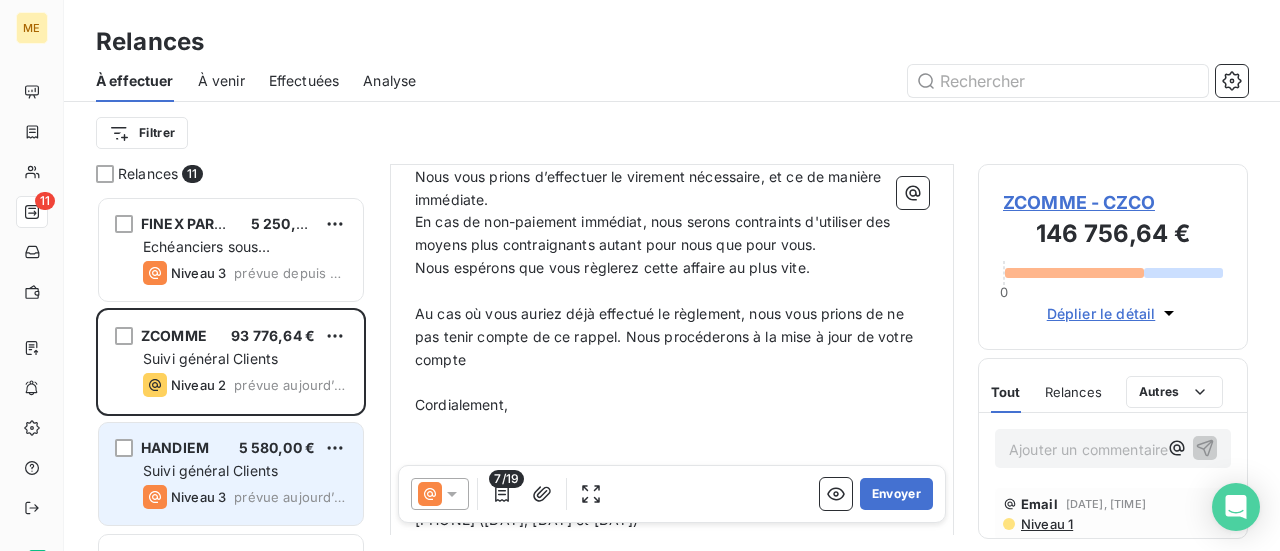 click on "Suivi général Clients" at bounding box center [245, 471] 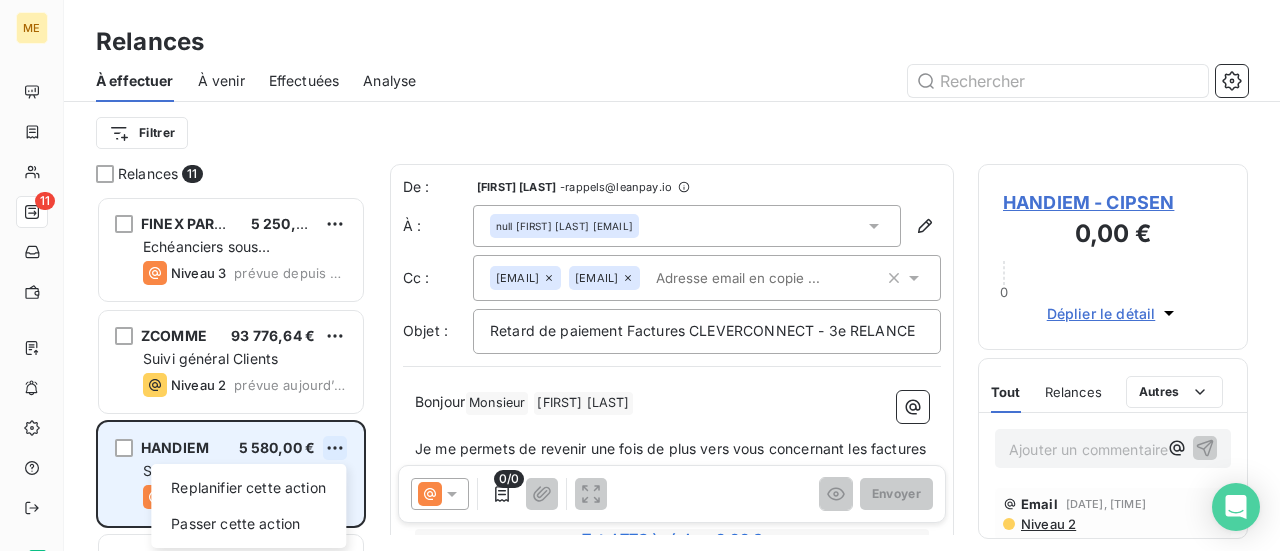 click on "[PRIORITY] [INVOICE_ID] [COMPANY_NAME] [AMOUNT] [CATEGORY] [PRIORITY] [COMPANY_NAME] [AMOUNT] [CATEGORY] [PRIORITY] [COMPANY_NAME] [AMOUNT] [CATEGORY] [PRIORITY] [COMPANY_NAME] [AMOUNT] [CATEGORY] [PRIORITY] [COMPANY_NAME] [AMOUNT] [CATEGORY] [PRIORITY] [COMPANY_NAME] [AMOUNT] [CATEGORY] [PRIORITY] [COMPANY_NAME] [AMOUNT] [CATEGORY] [PRIORITY] [COMPANY_NAME] [AMOUNT] [CATEGORY] [PRIORITY] [COMPANY_NAME] [AMOUNT] [CATEGORY] [PRIORITY] [COMPANY_NAME] [AMOUNT] [CATEGORY] [PRIORITY] [COMPANY_NAME] [AMOUNT] [CATEGORY] [PRIORITY]" at bounding box center [640, 275] 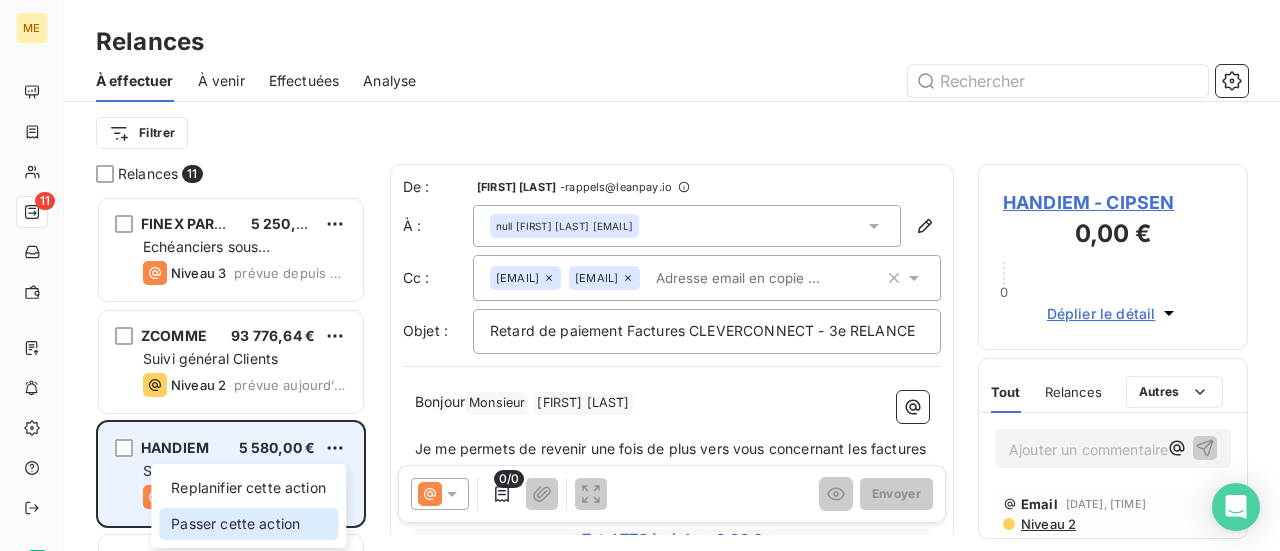 click on "Passer cette action" at bounding box center (248, 524) 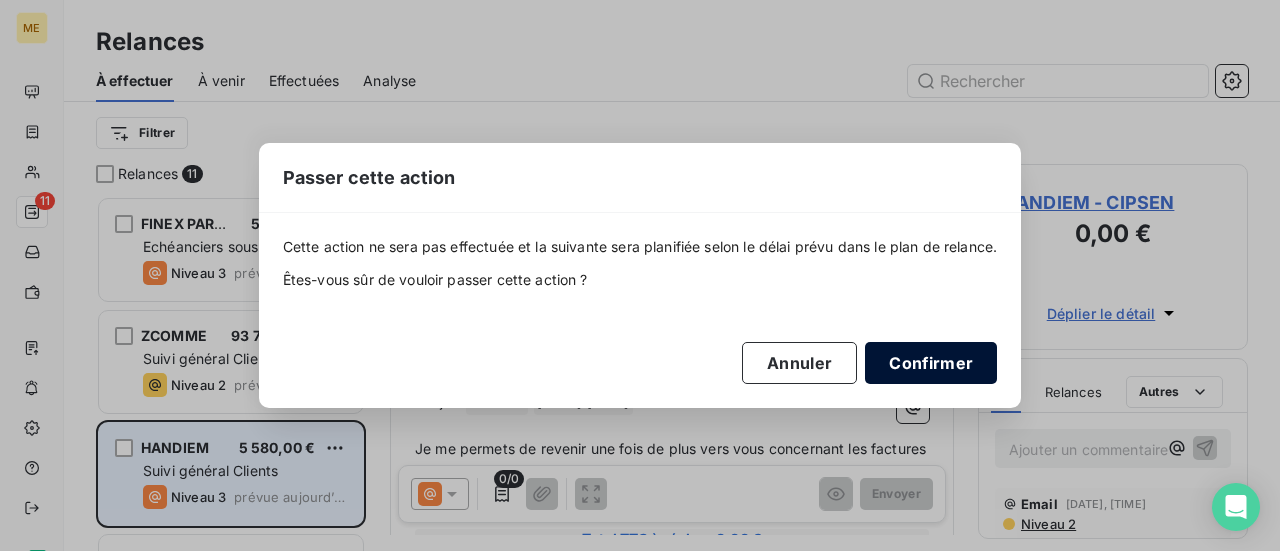 click on "Confirmer" at bounding box center [931, 363] 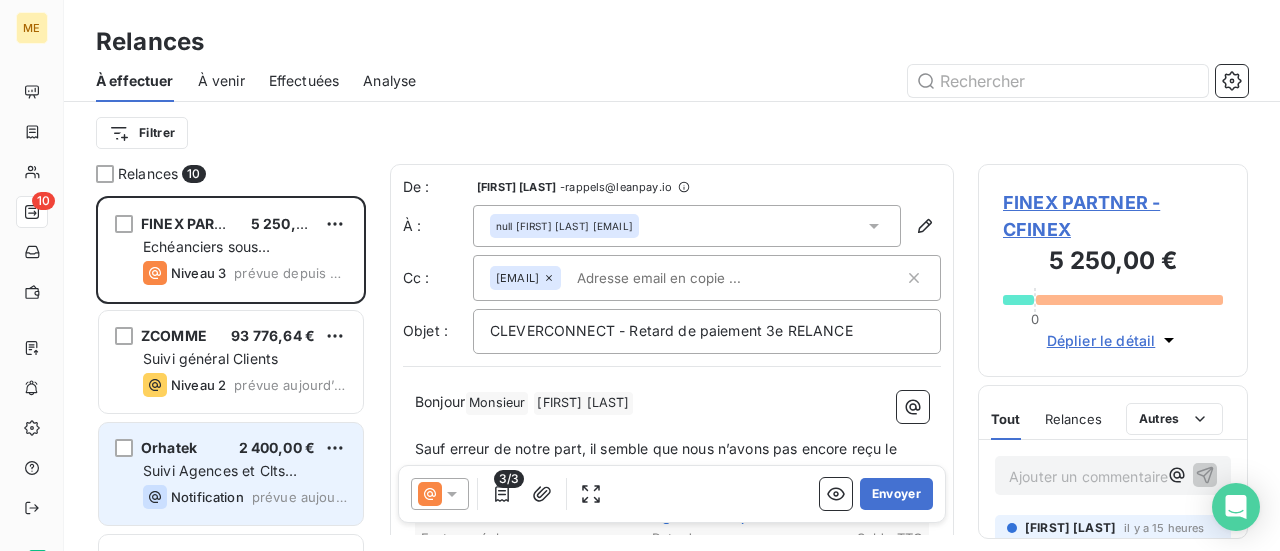 click on "Orhatek 2 400,00 € Suivi Agences et Clts particuliers Notification prévue aujourd’hui" at bounding box center [231, 474] 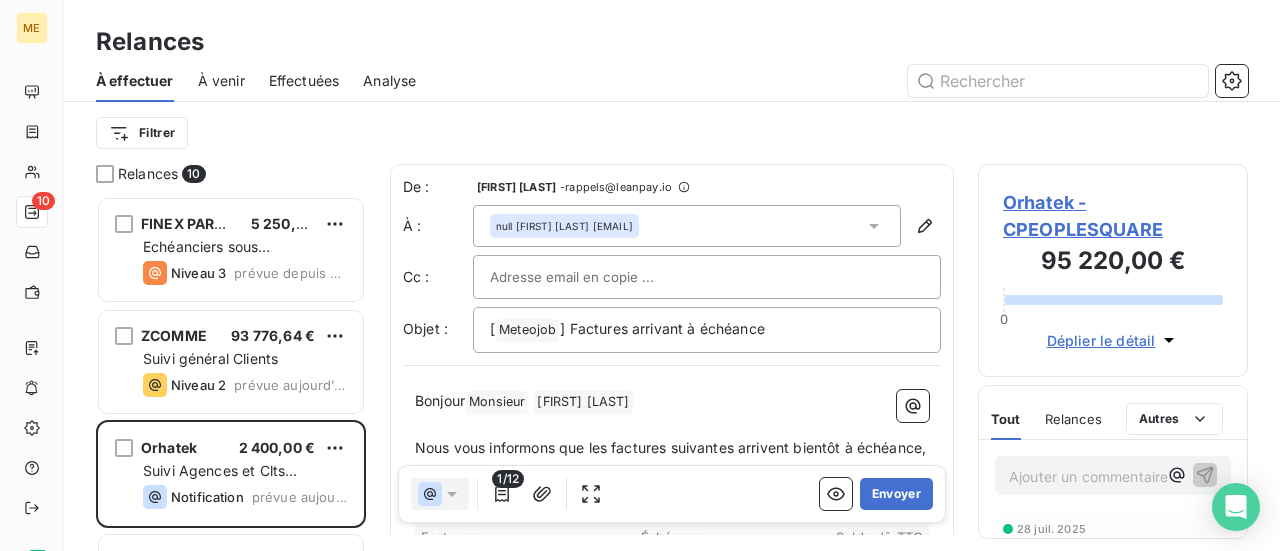 scroll, scrollTop: 16, scrollLeft: 16, axis: both 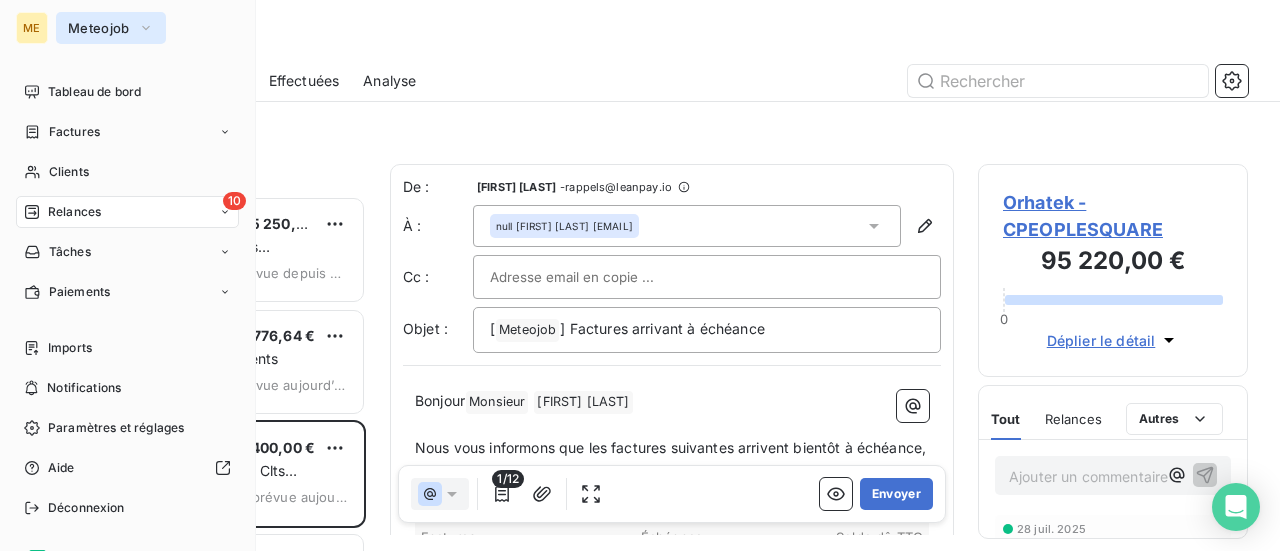 click on "Meteojob" at bounding box center (99, 28) 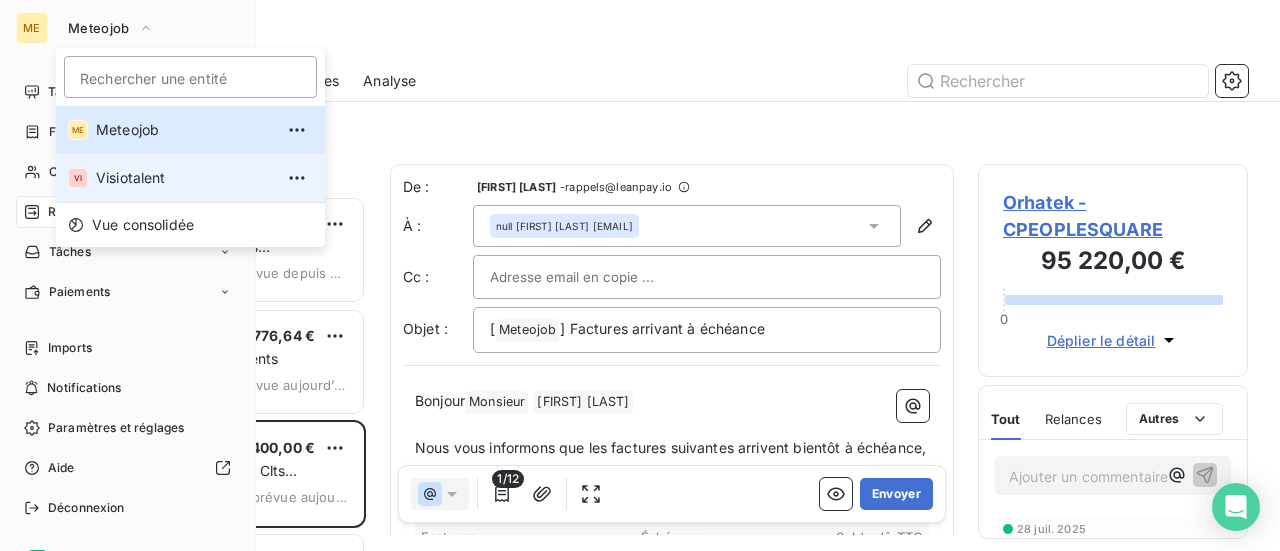 click on "Visiotalent" at bounding box center (184, 178) 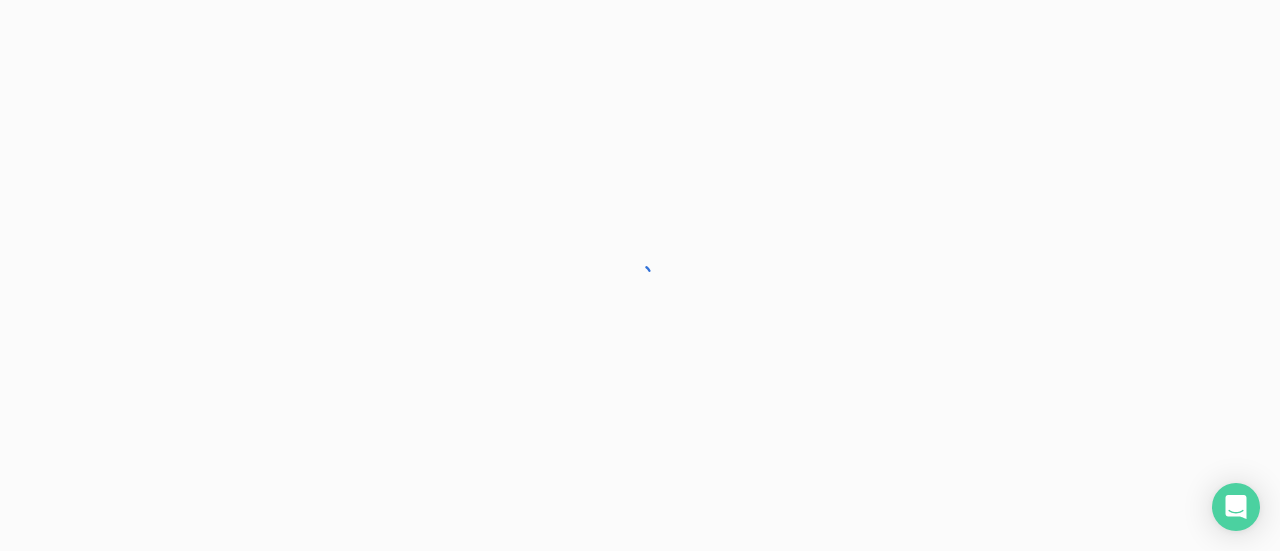 scroll, scrollTop: 0, scrollLeft: 0, axis: both 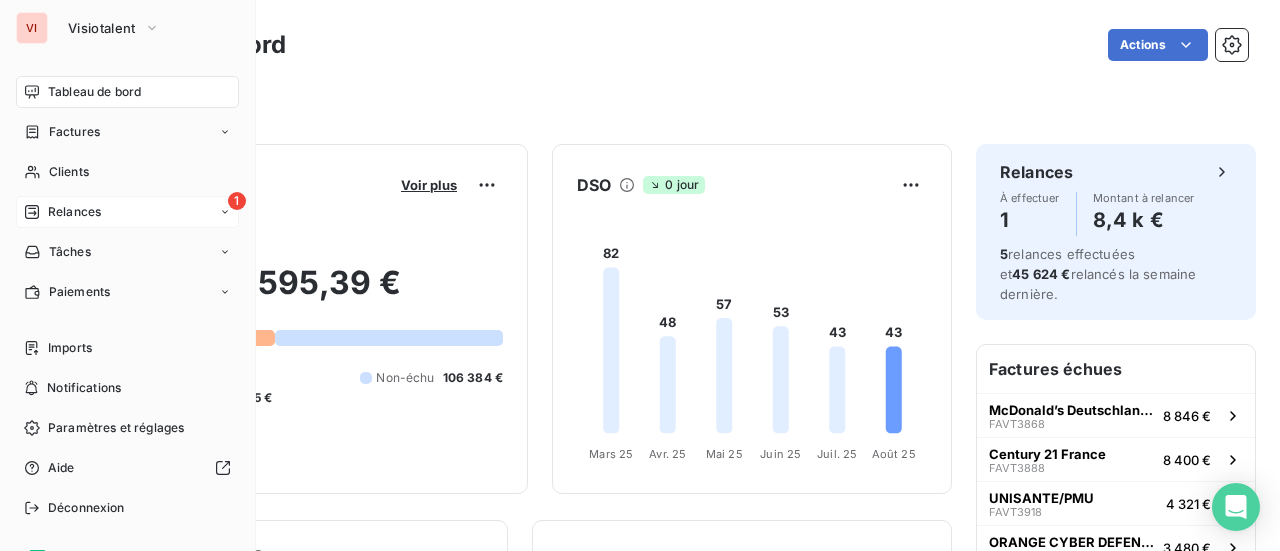 click on "Relances" at bounding box center [74, 212] 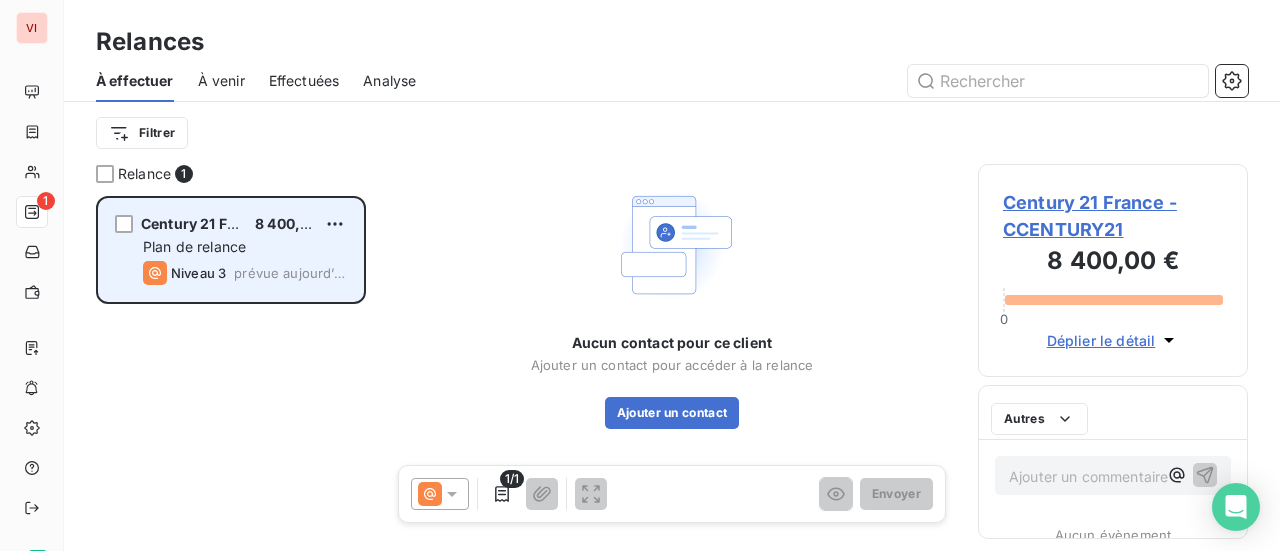 scroll, scrollTop: 16, scrollLeft: 16, axis: both 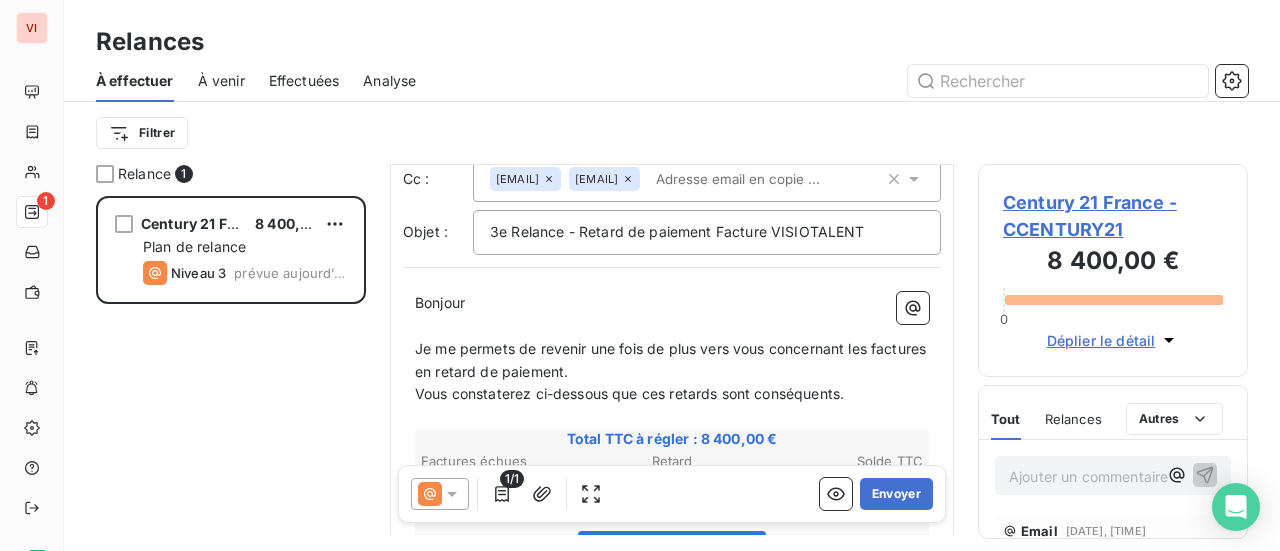 click 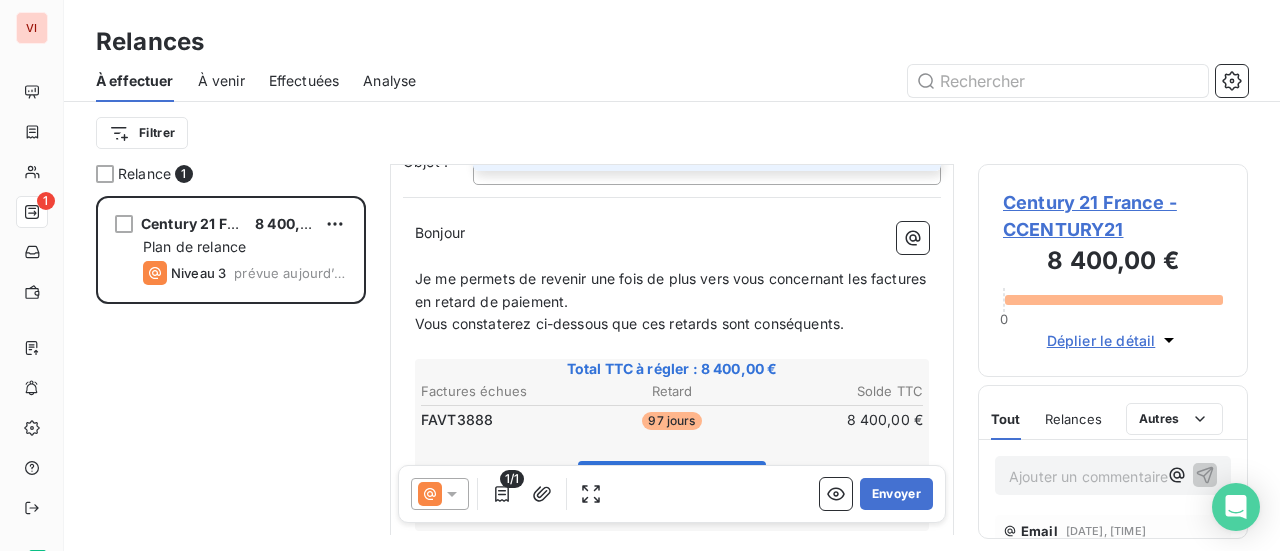 scroll, scrollTop: 84, scrollLeft: 0, axis: vertical 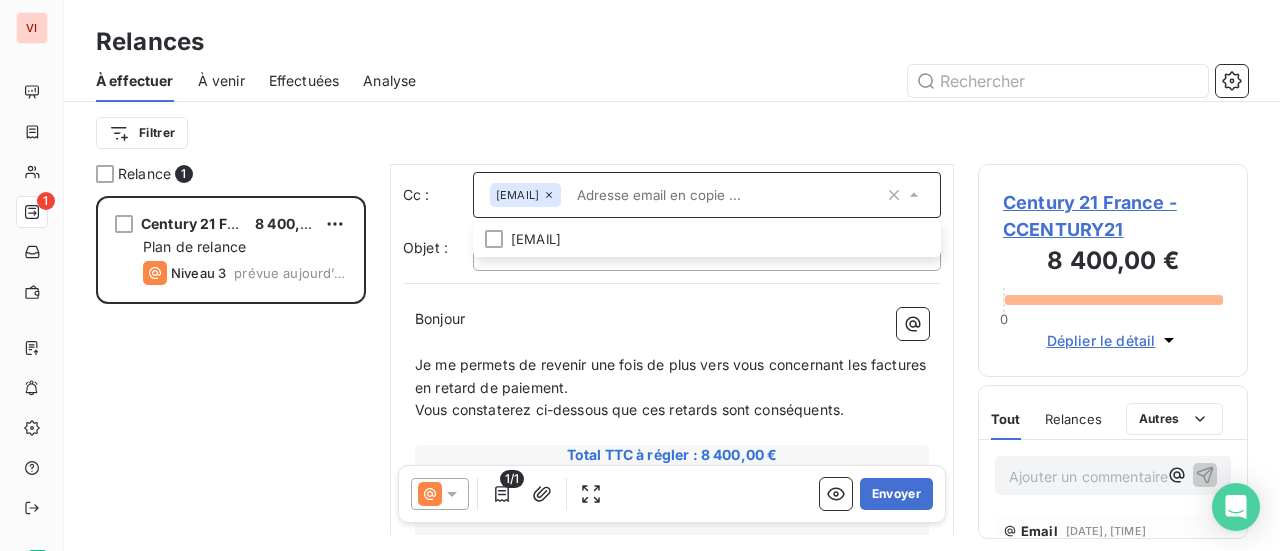 click on "Bonjour  ﻿   ﻿ ﻿" at bounding box center (672, 319) 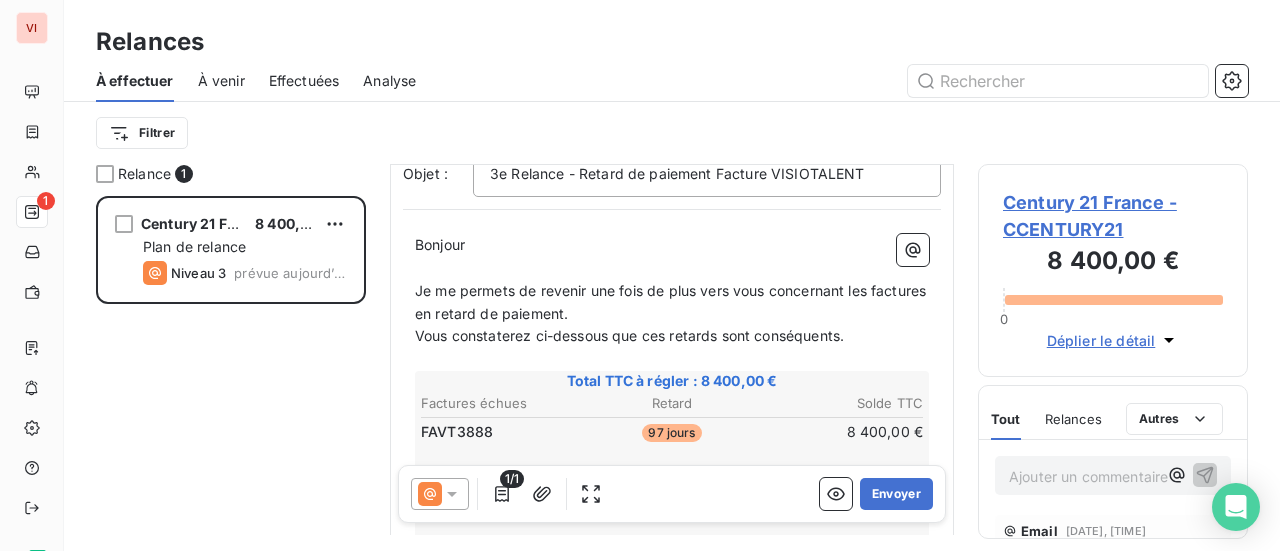 scroll, scrollTop: 200, scrollLeft: 0, axis: vertical 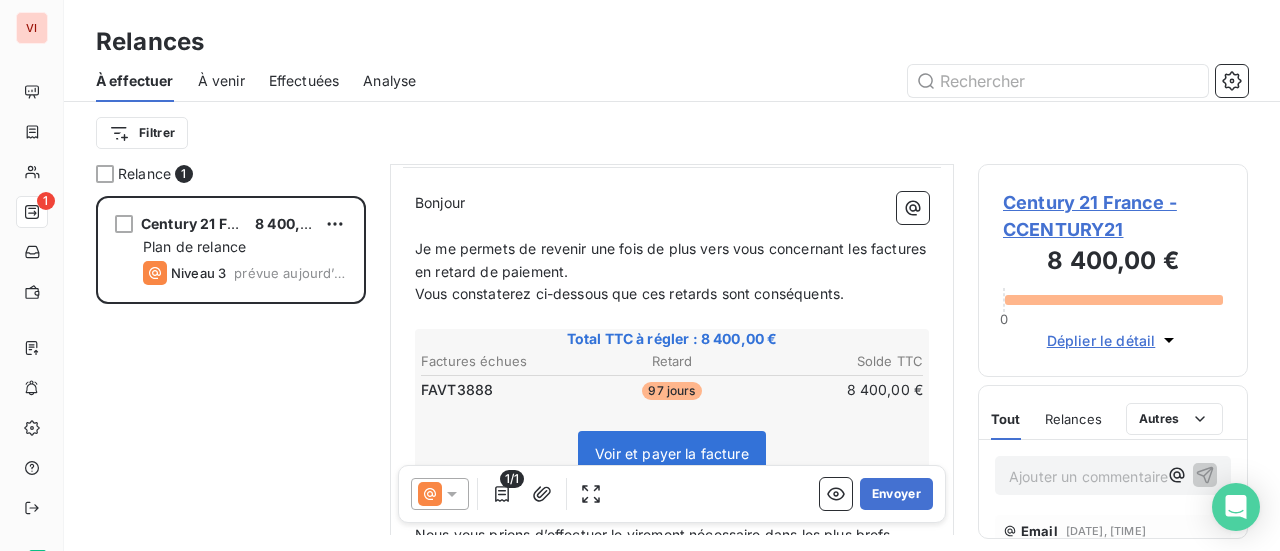 click on "Century 21 France - CCENTURY21" at bounding box center (1113, 216) 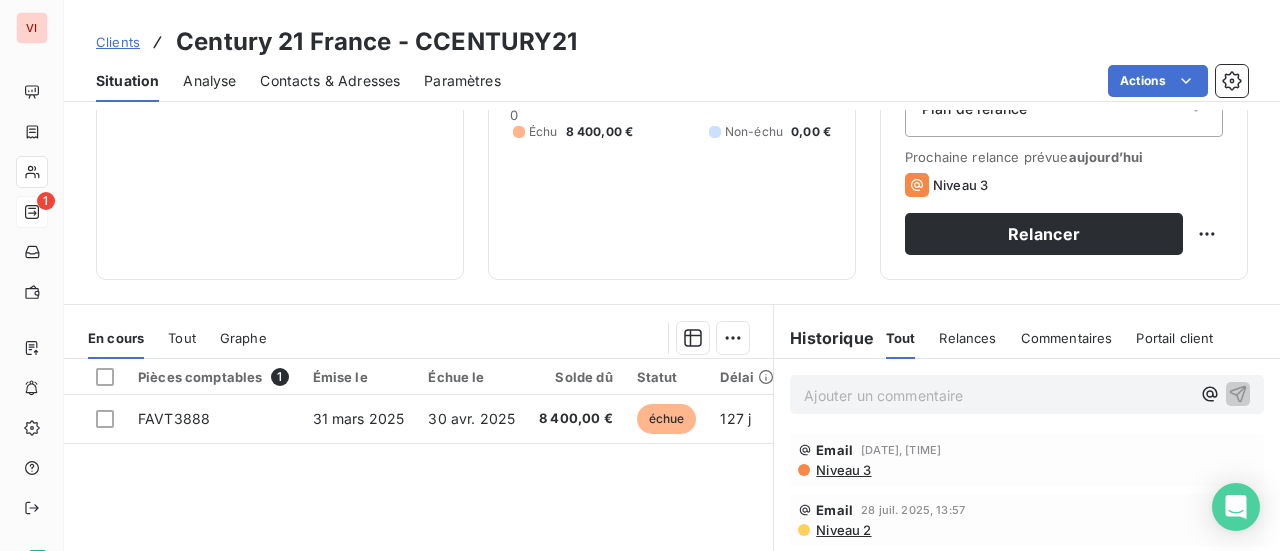scroll, scrollTop: 300, scrollLeft: 0, axis: vertical 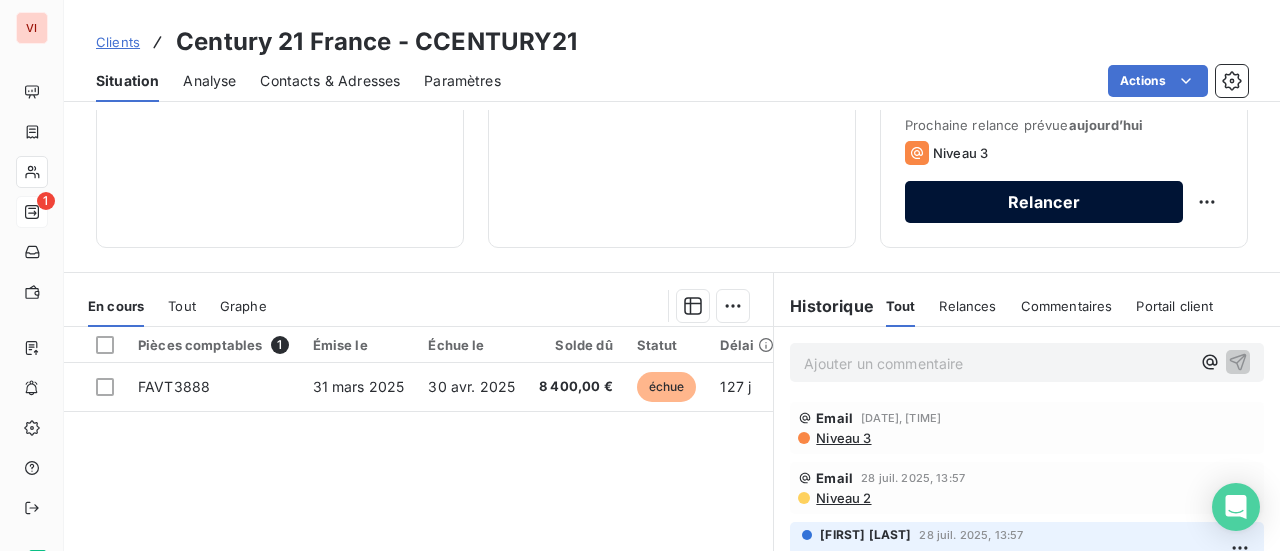 click on "Relancer" at bounding box center (1044, 202) 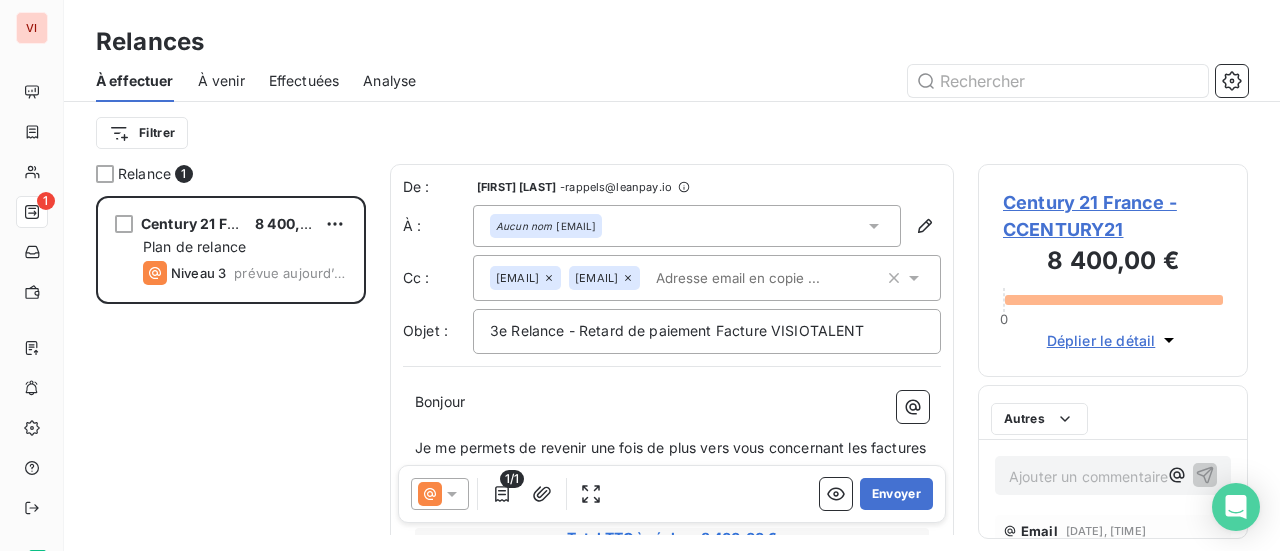 scroll, scrollTop: 16, scrollLeft: 16, axis: both 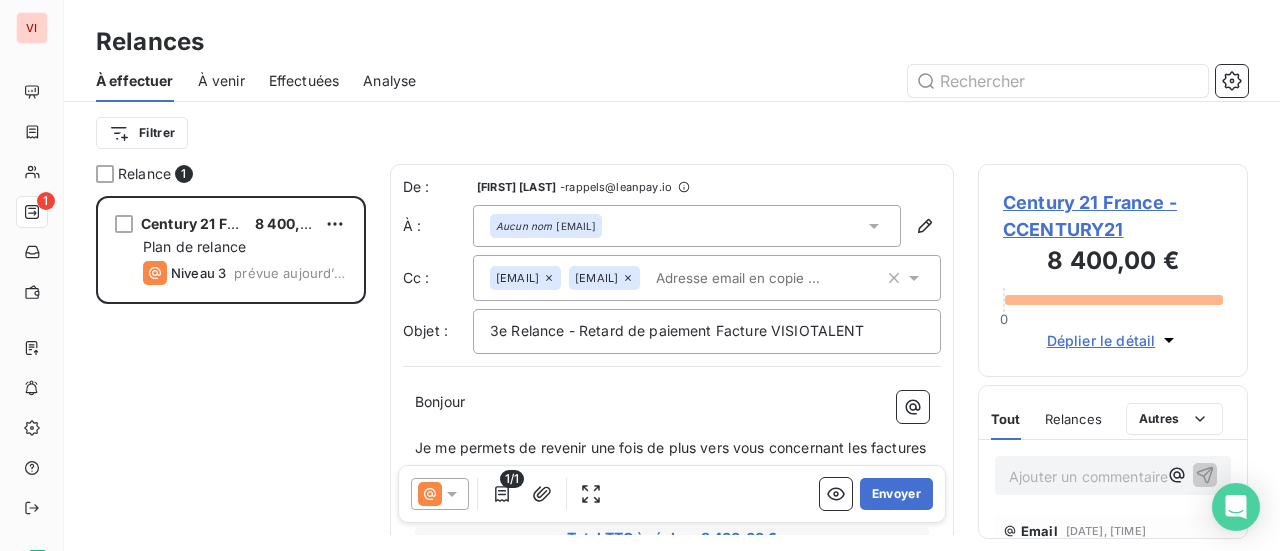 click 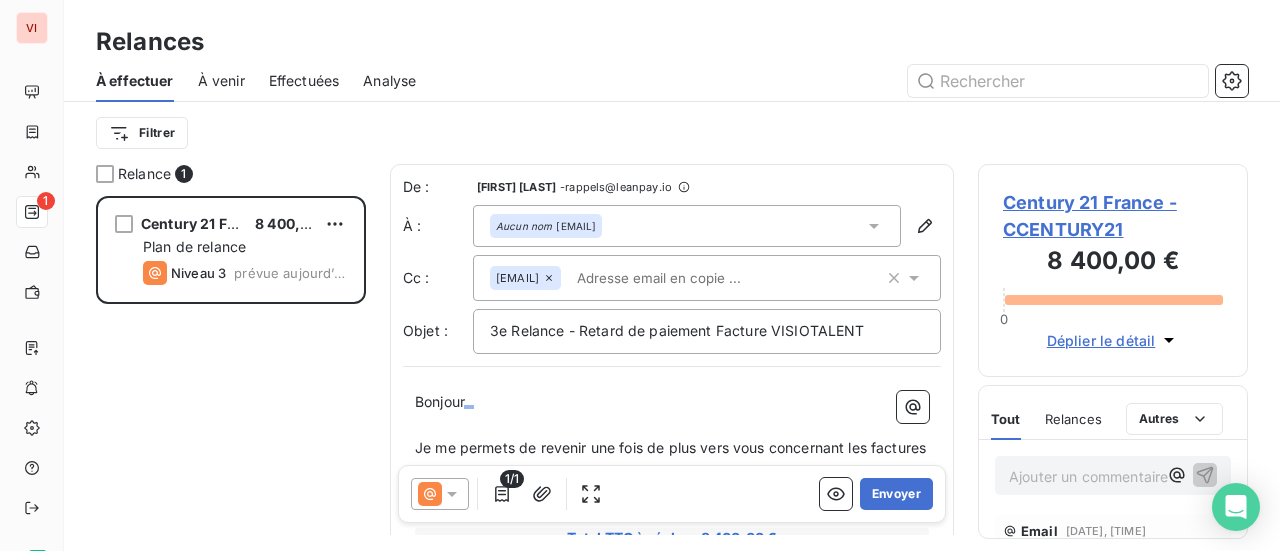 click on "Bonjour  ﻿   ﻿ ﻿" at bounding box center (672, 402) 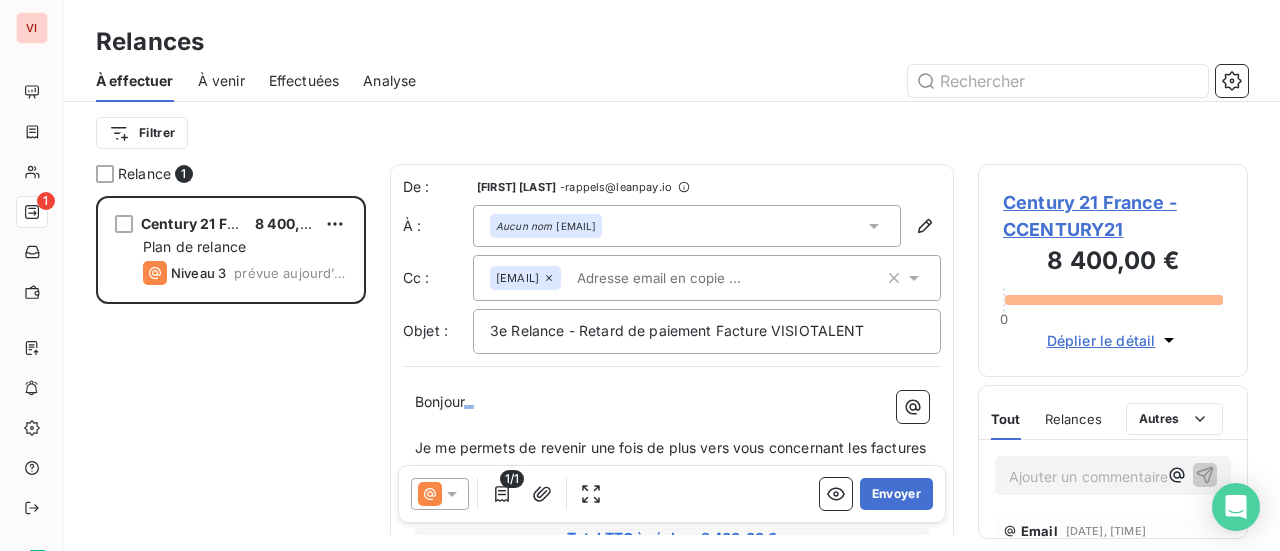 click on "Bonjour  ﻿   ﻿ ﻿" at bounding box center (672, 402) 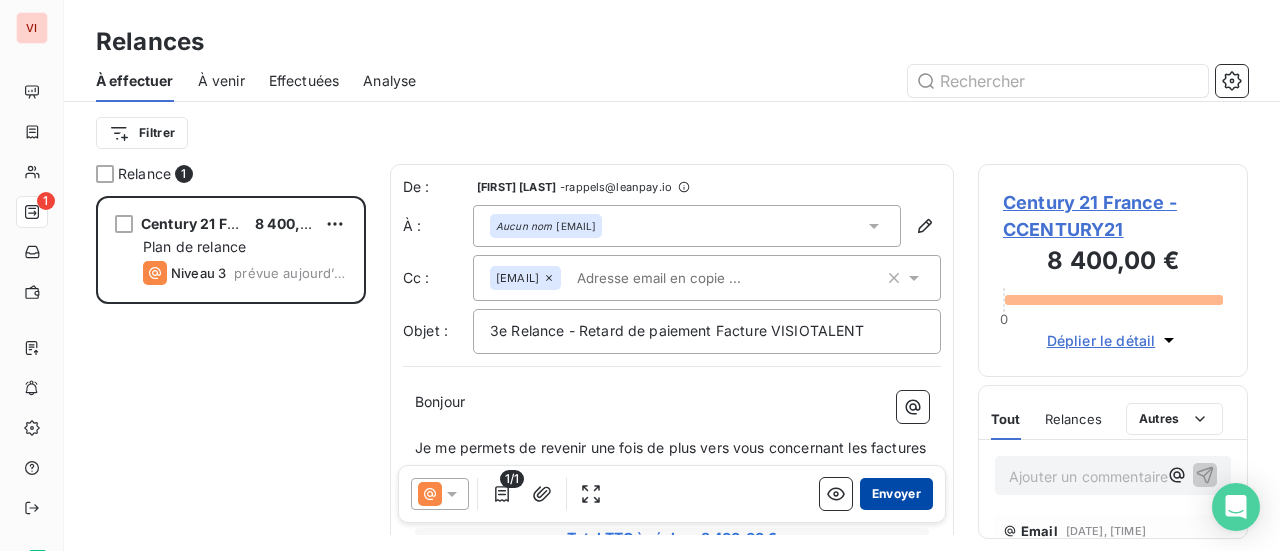 click on "Envoyer" at bounding box center [896, 494] 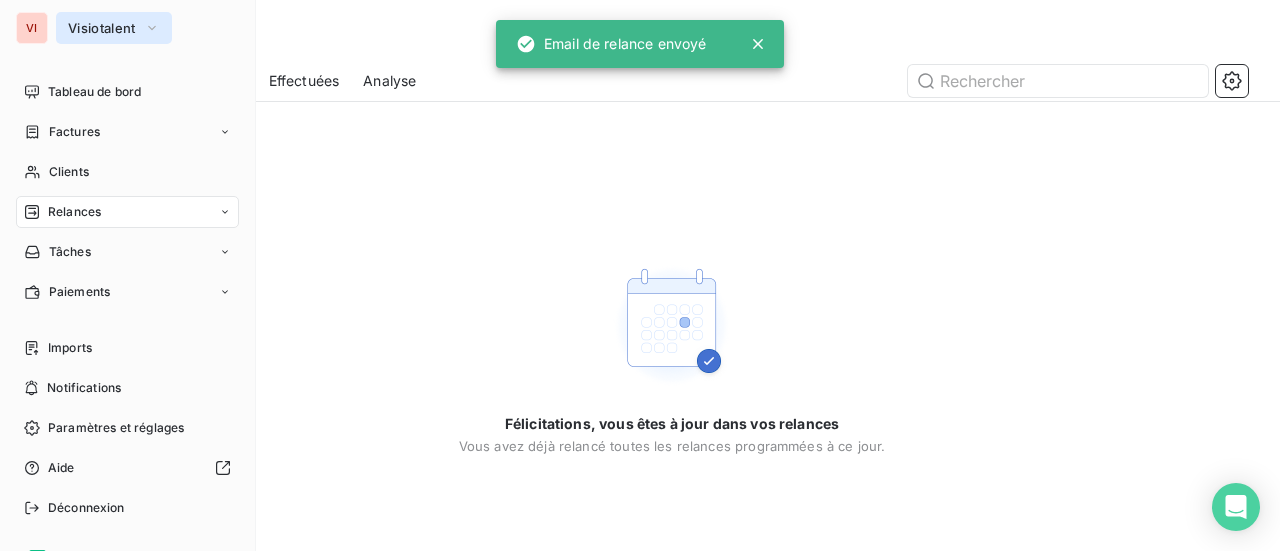 click on "Visiotalent" at bounding box center (114, 28) 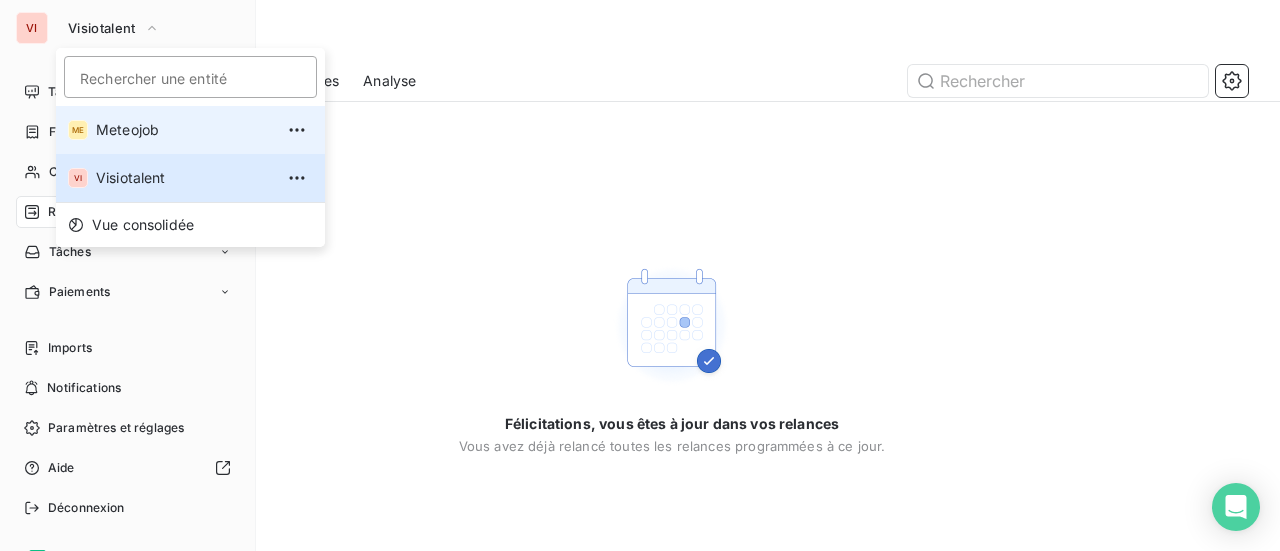 click on "ME Meteojob" at bounding box center (190, 130) 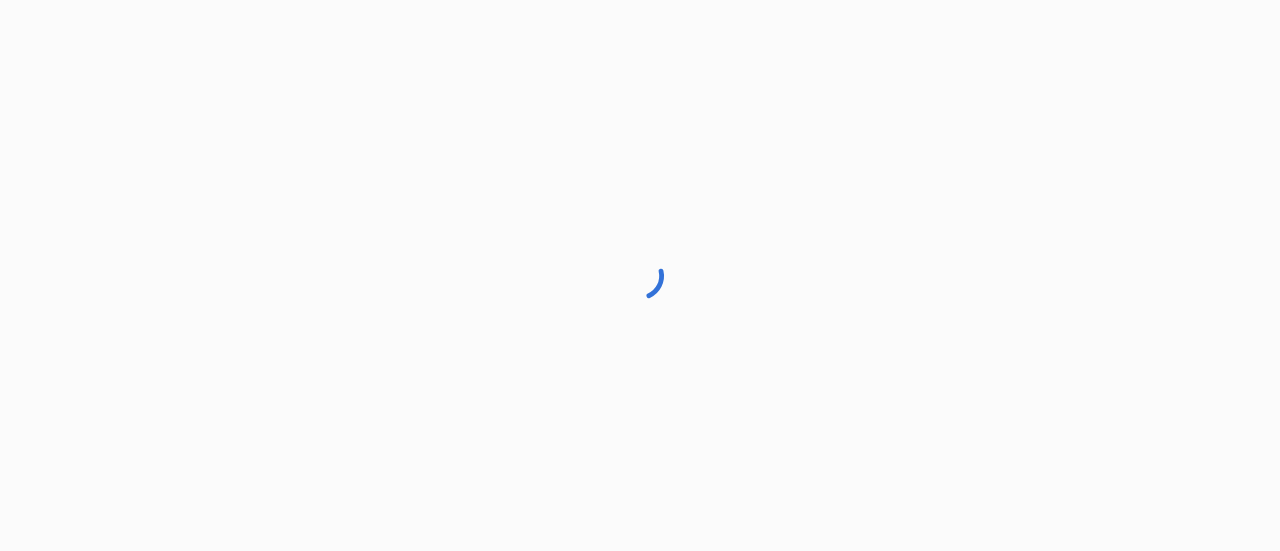 scroll, scrollTop: 0, scrollLeft: 0, axis: both 